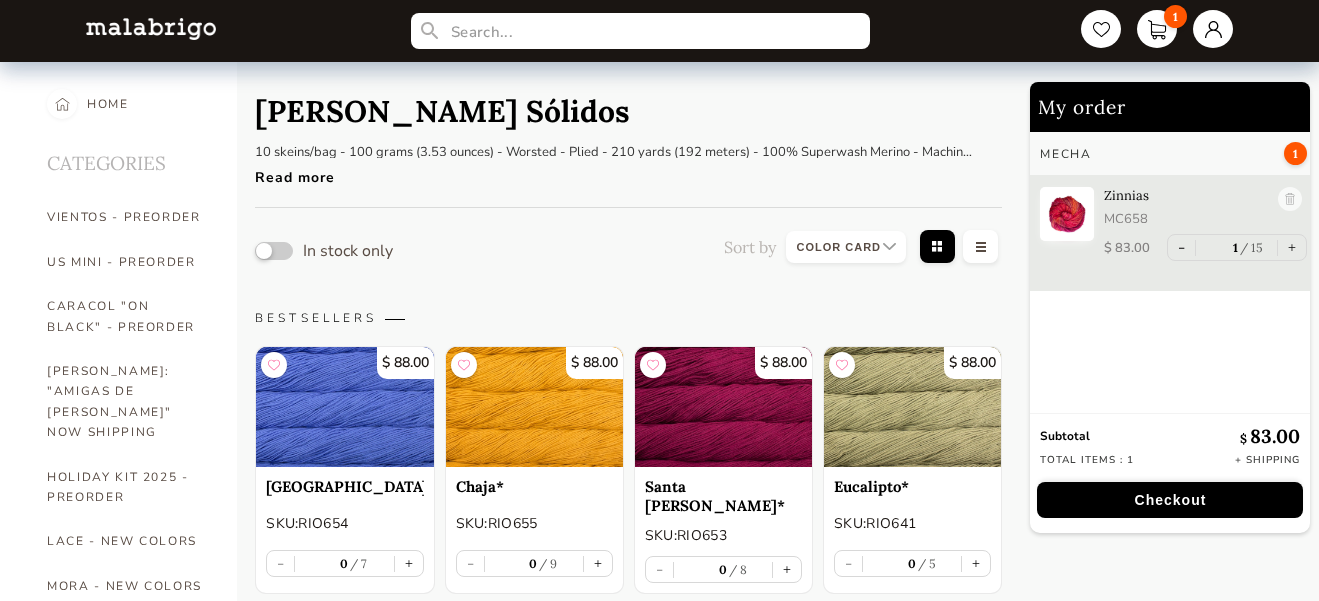 select on "INDEX" 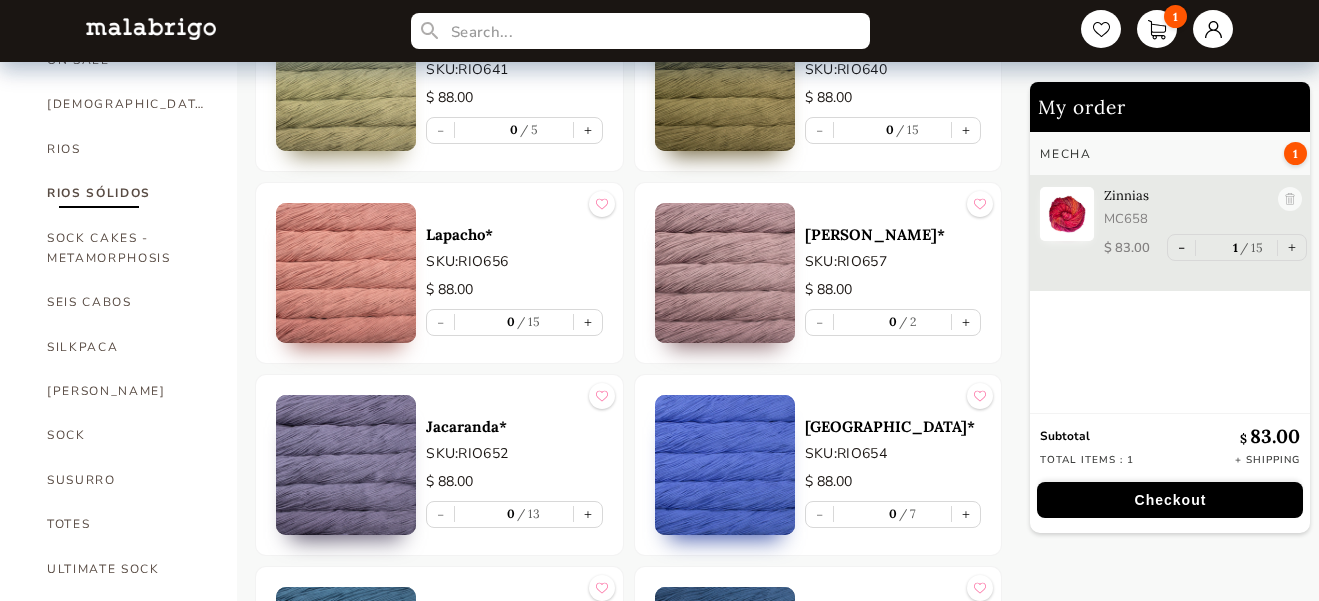 scroll, scrollTop: 1254, scrollLeft: 0, axis: vertical 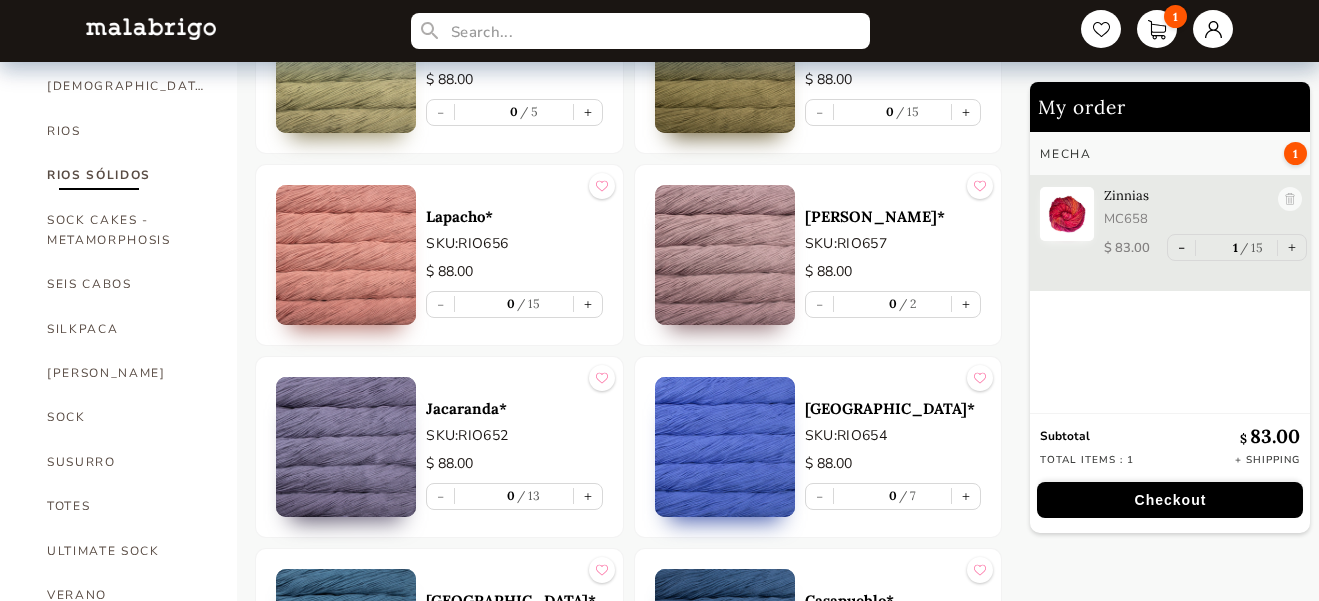 click on "Jacaranda* SKU:  RIO652 $   88.00 - 0 13 +" at bounding box center (439, 447) 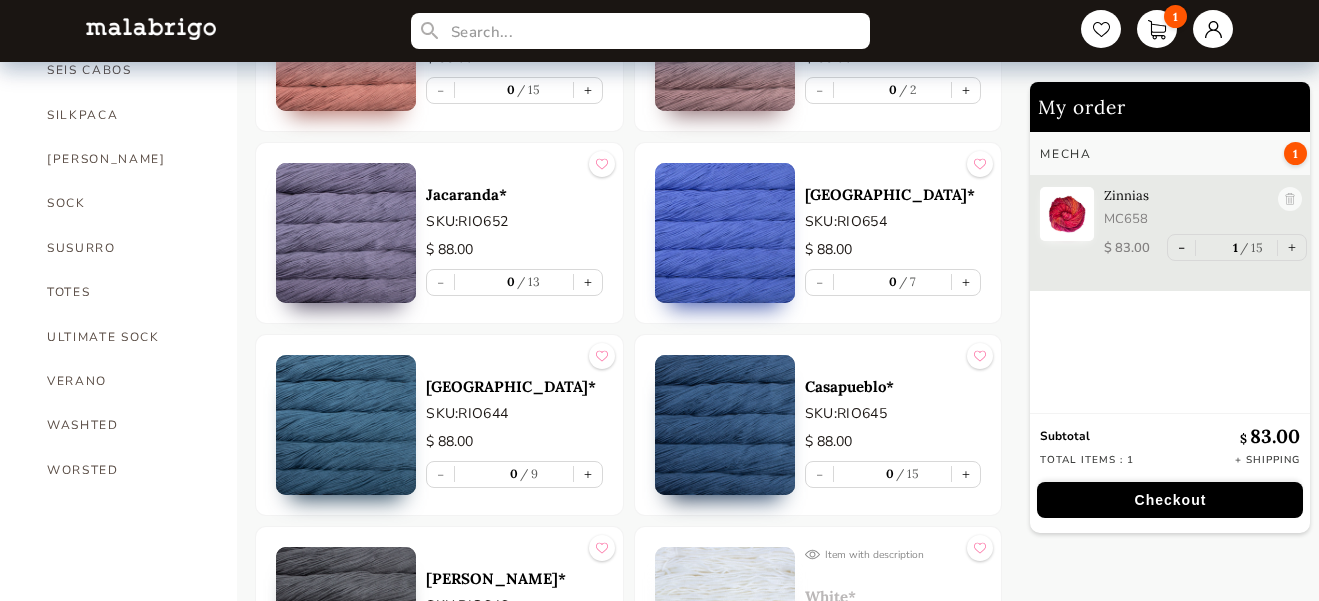 scroll, scrollTop: 1617, scrollLeft: 0, axis: vertical 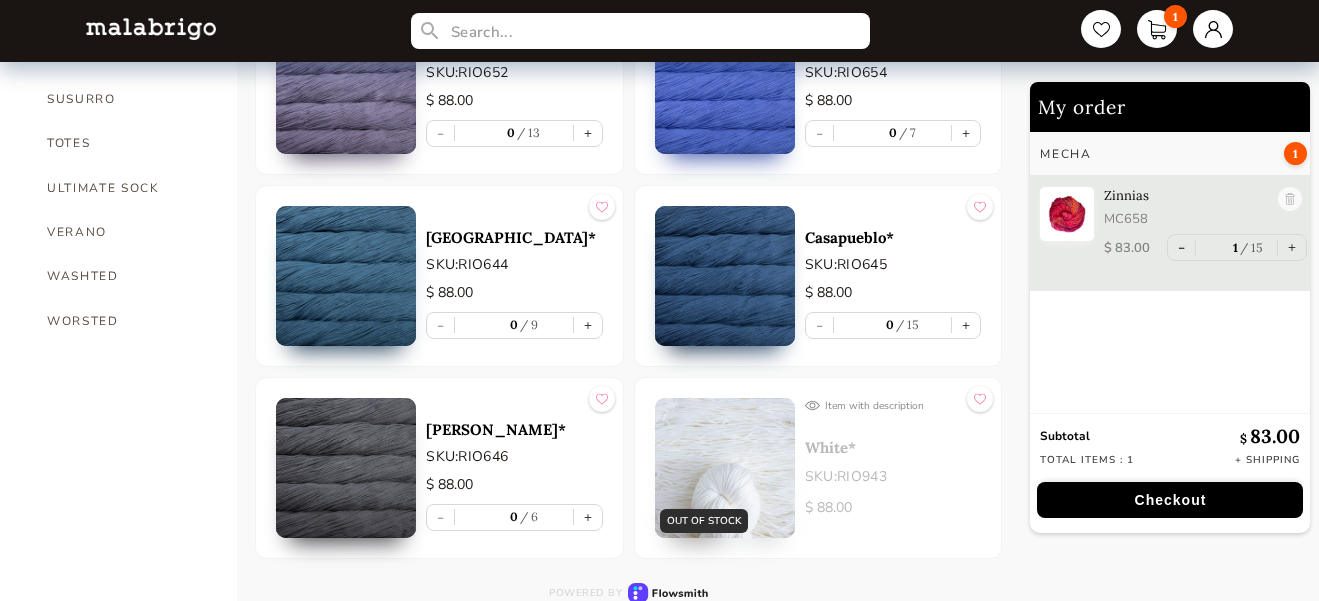 click on "VERANO" at bounding box center [127, 232] 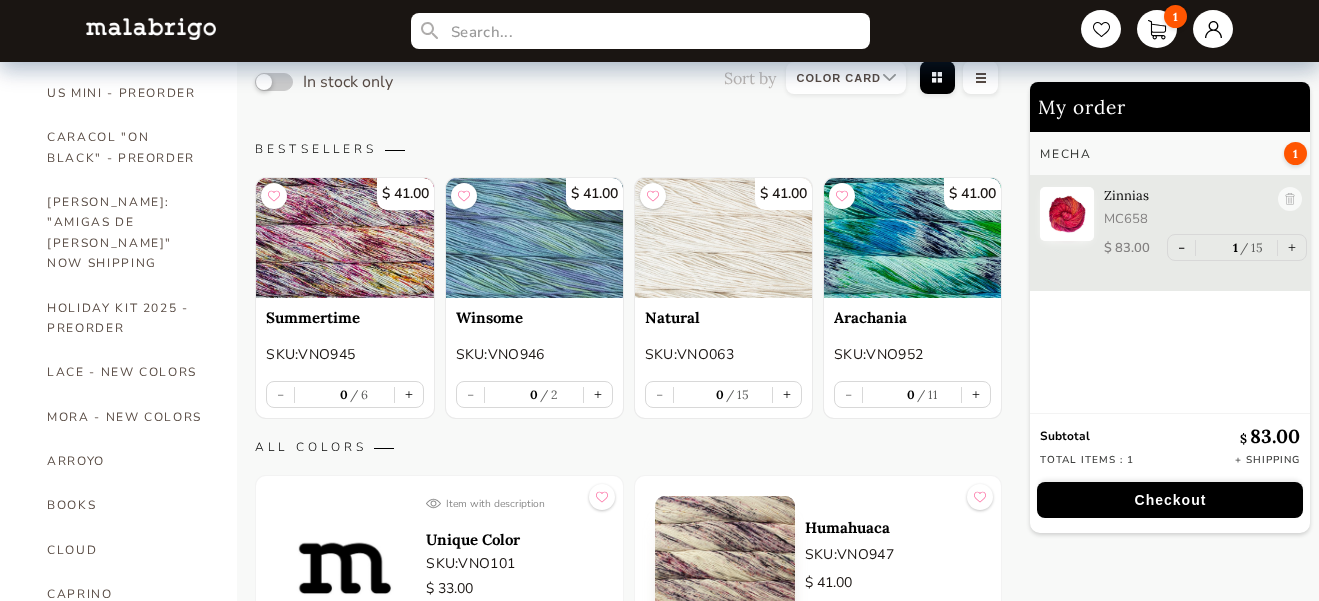 scroll, scrollTop: 175, scrollLeft: 0, axis: vertical 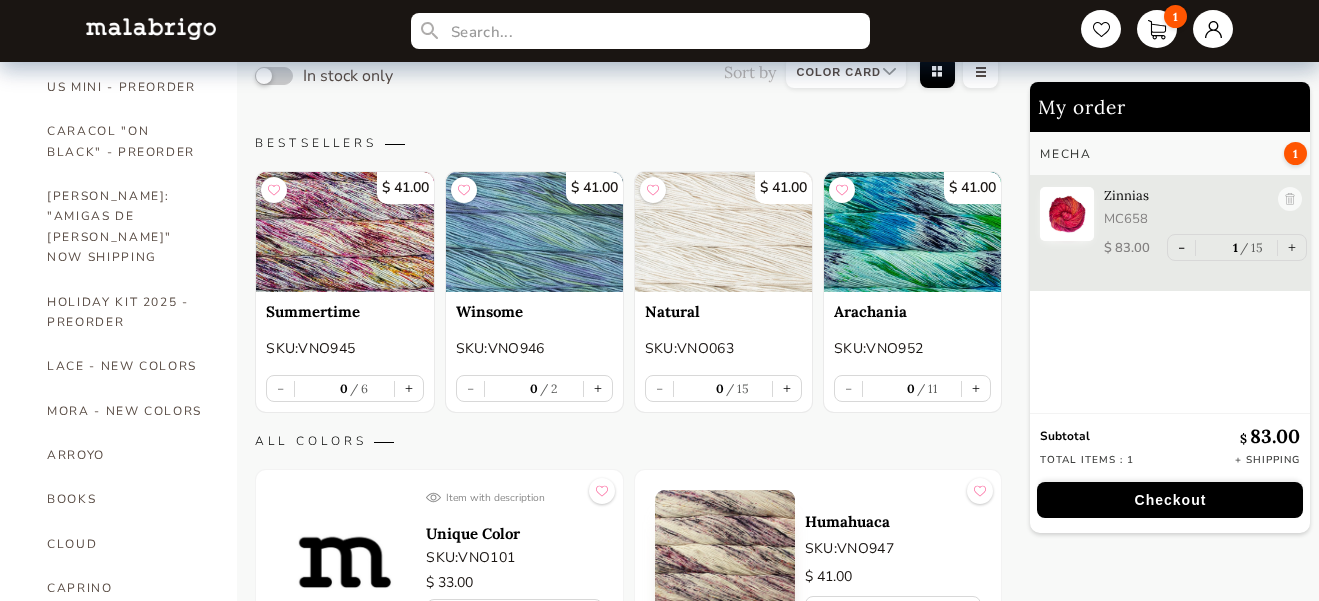 click on "ARROYO" at bounding box center [127, 455] 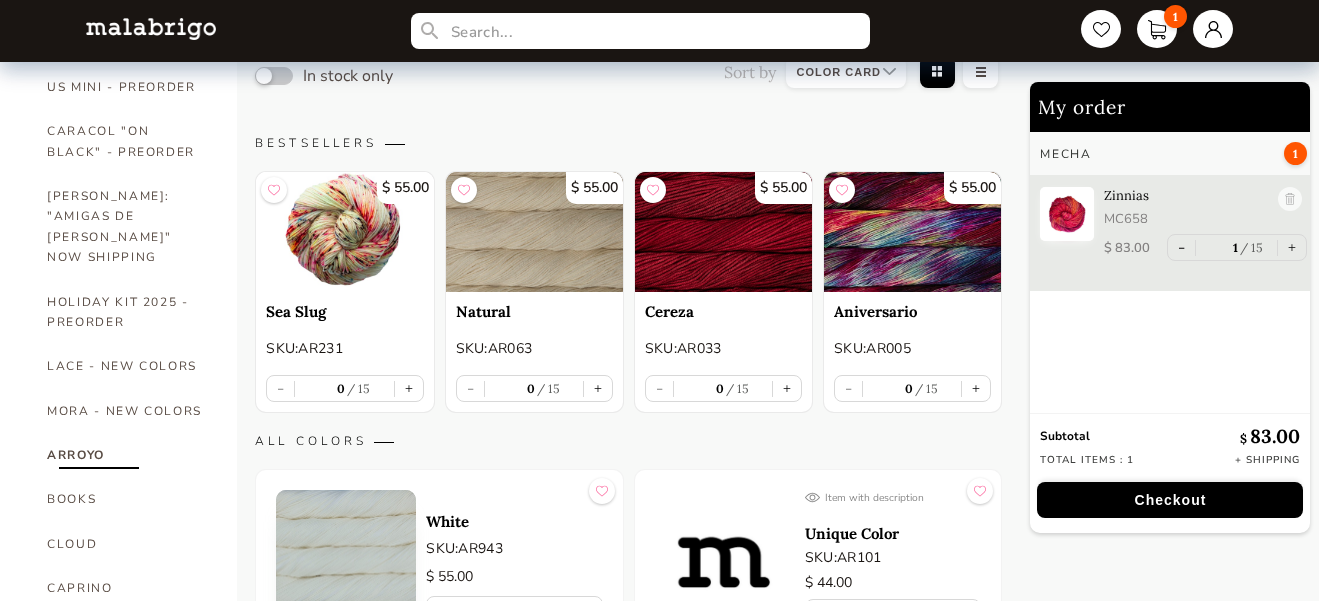 scroll, scrollTop: 581, scrollLeft: 0, axis: vertical 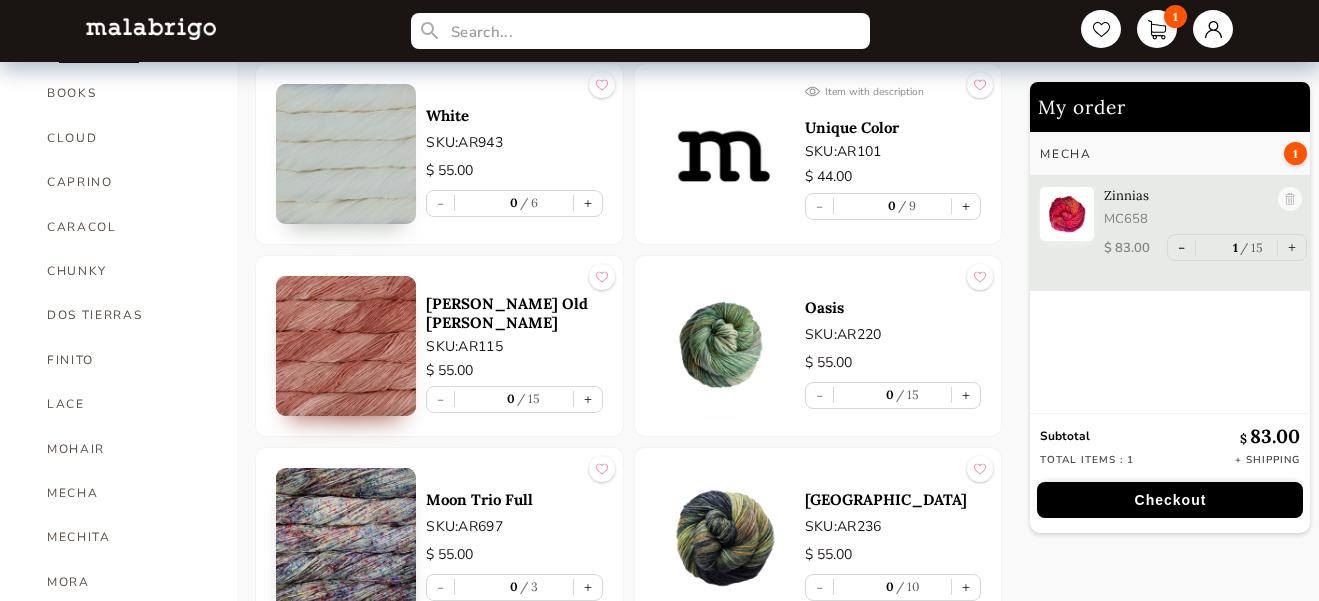 click on "+" at bounding box center (588, 203) 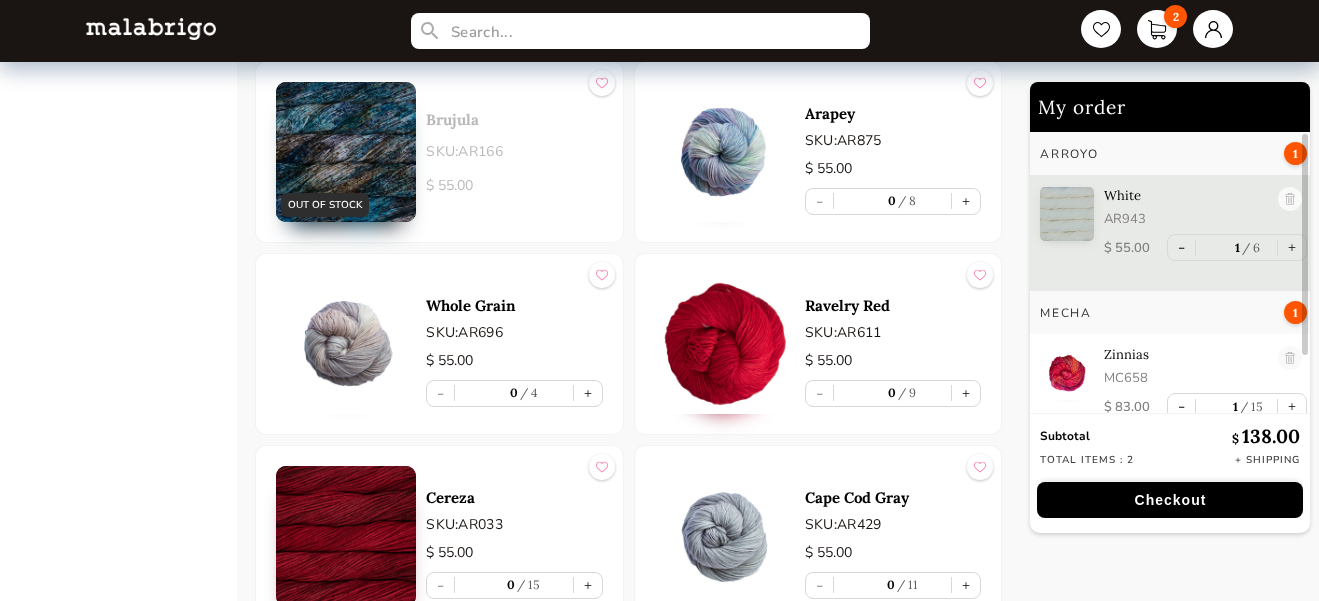 scroll, scrollTop: 2567, scrollLeft: 0, axis: vertical 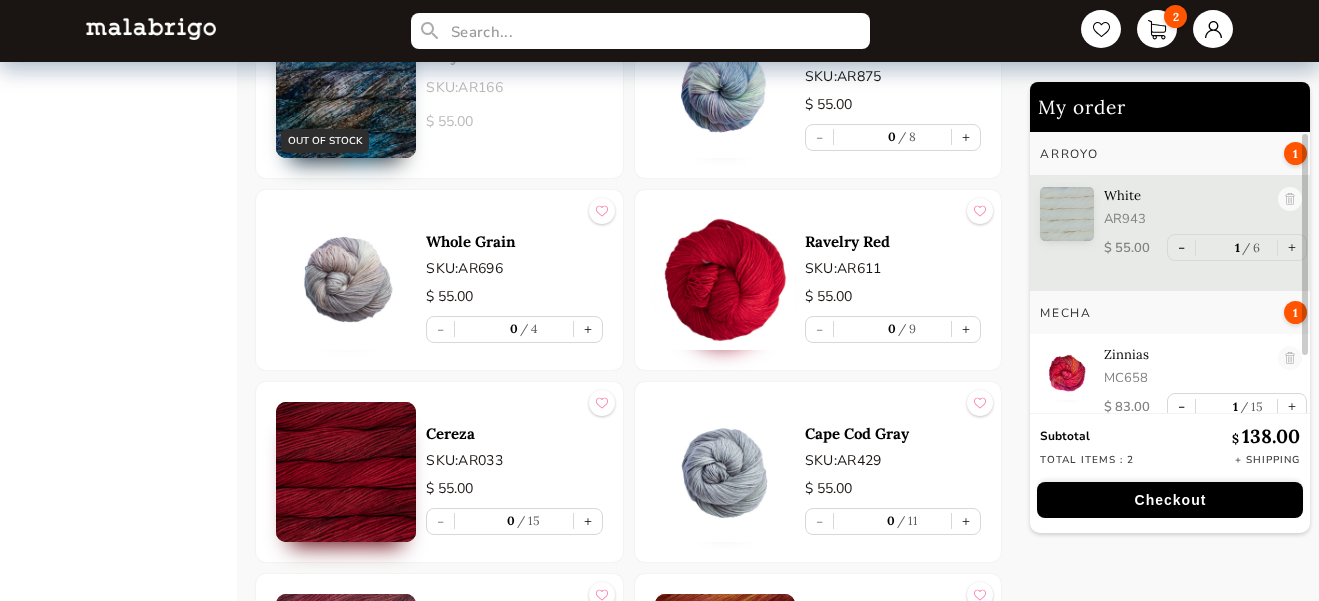 click on "+" at bounding box center [966, 329] 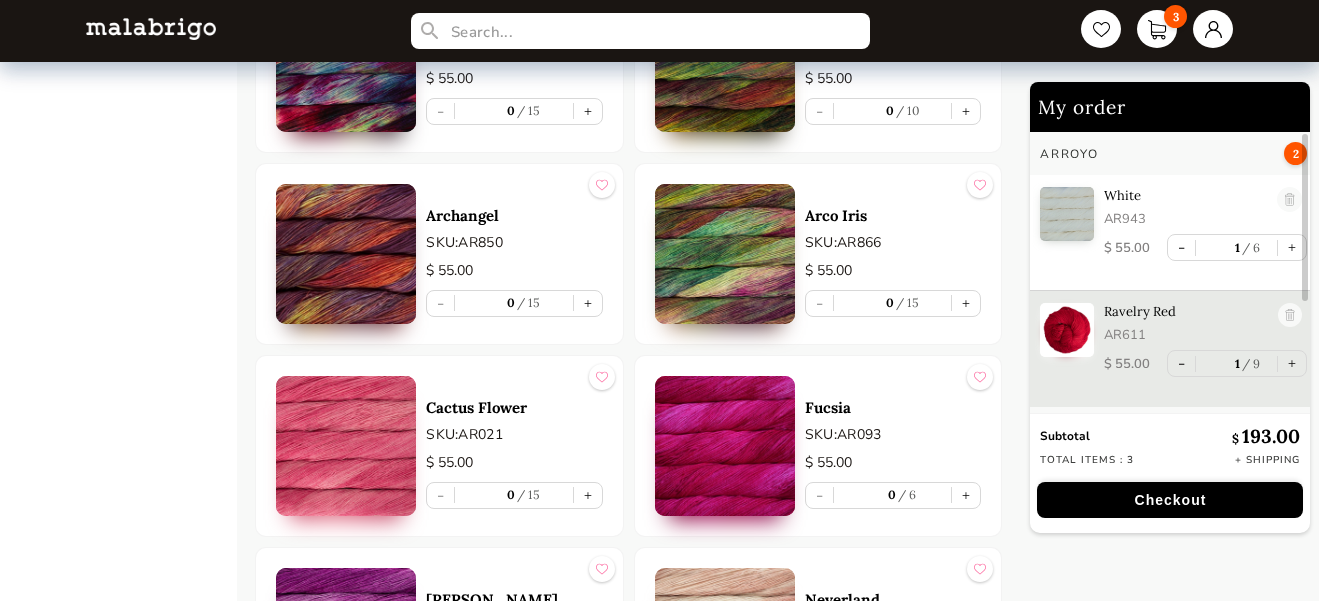 scroll, scrollTop: 3761, scrollLeft: 0, axis: vertical 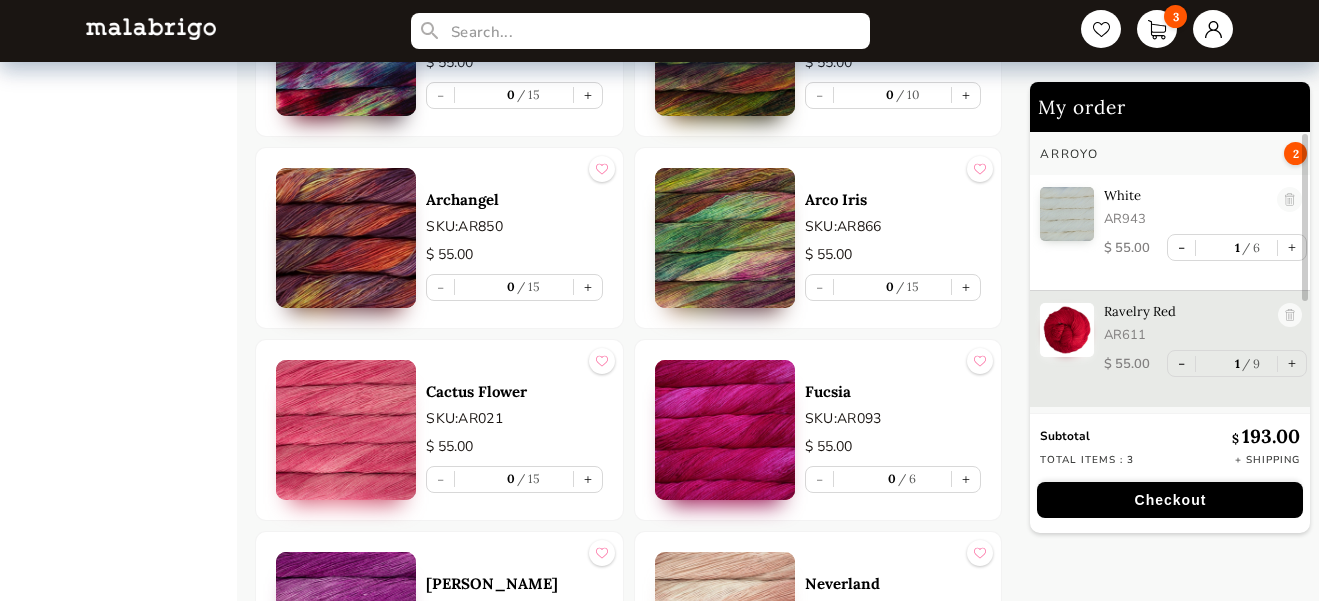 click on "+" at bounding box center [588, 287] 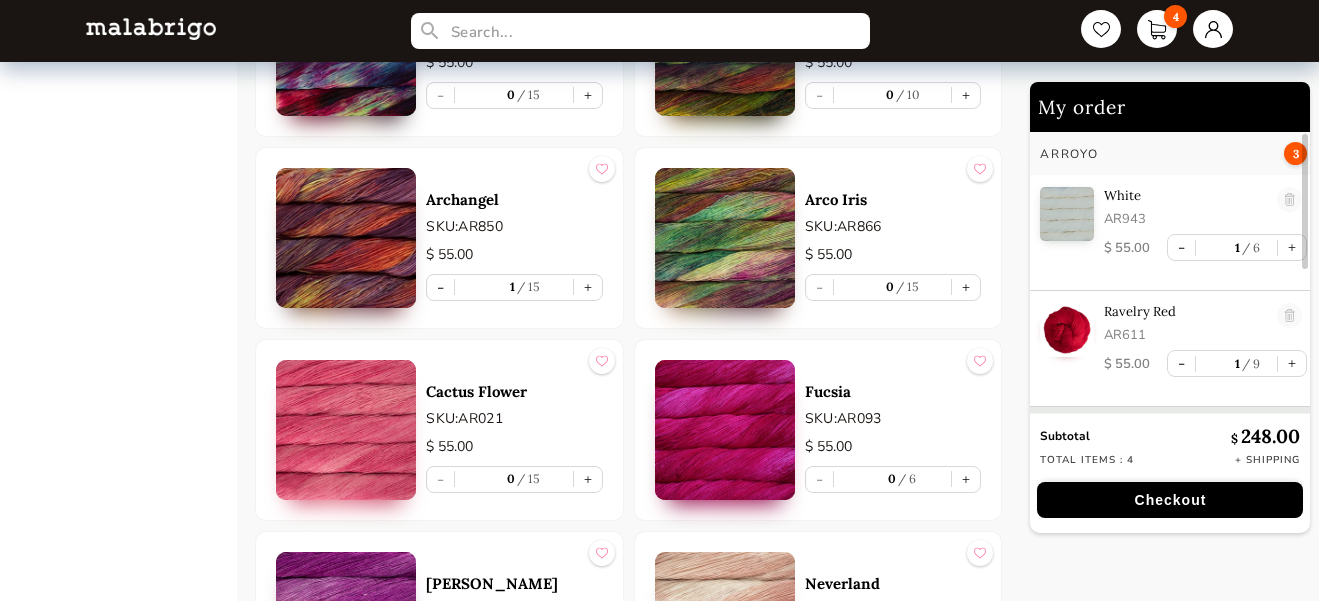 scroll, scrollTop: 75, scrollLeft: 0, axis: vertical 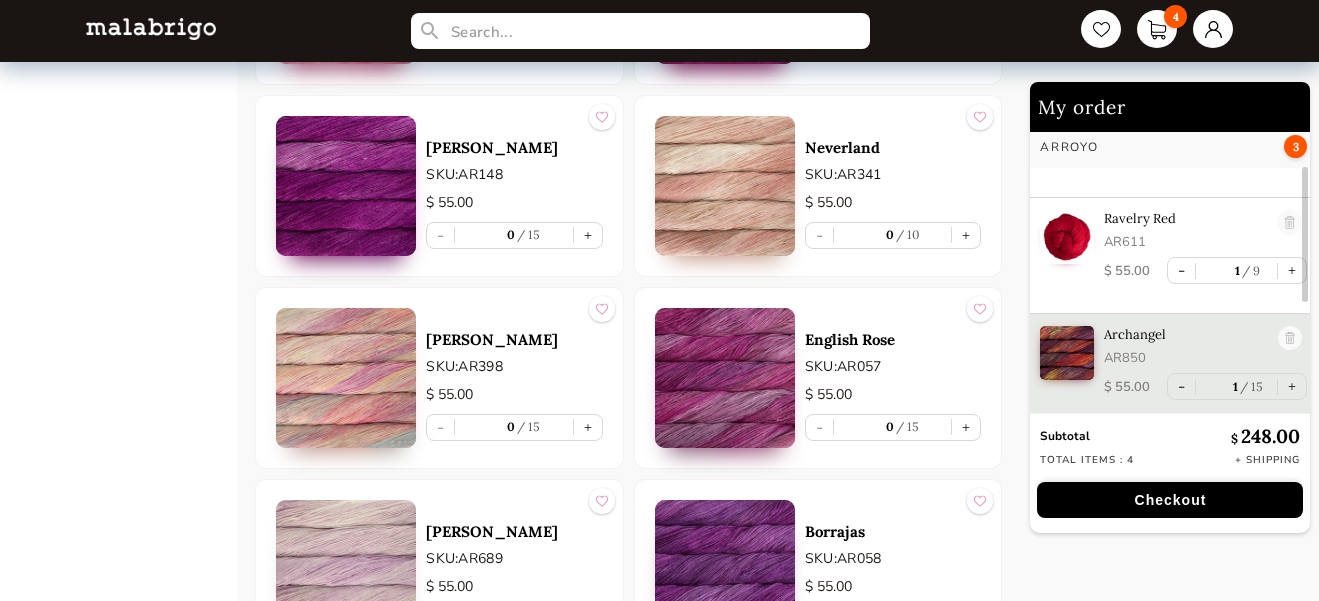 drag, startPoint x: 1318, startPoint y: 267, endPoint x: 1326, endPoint y: 300, distance: 33.955853 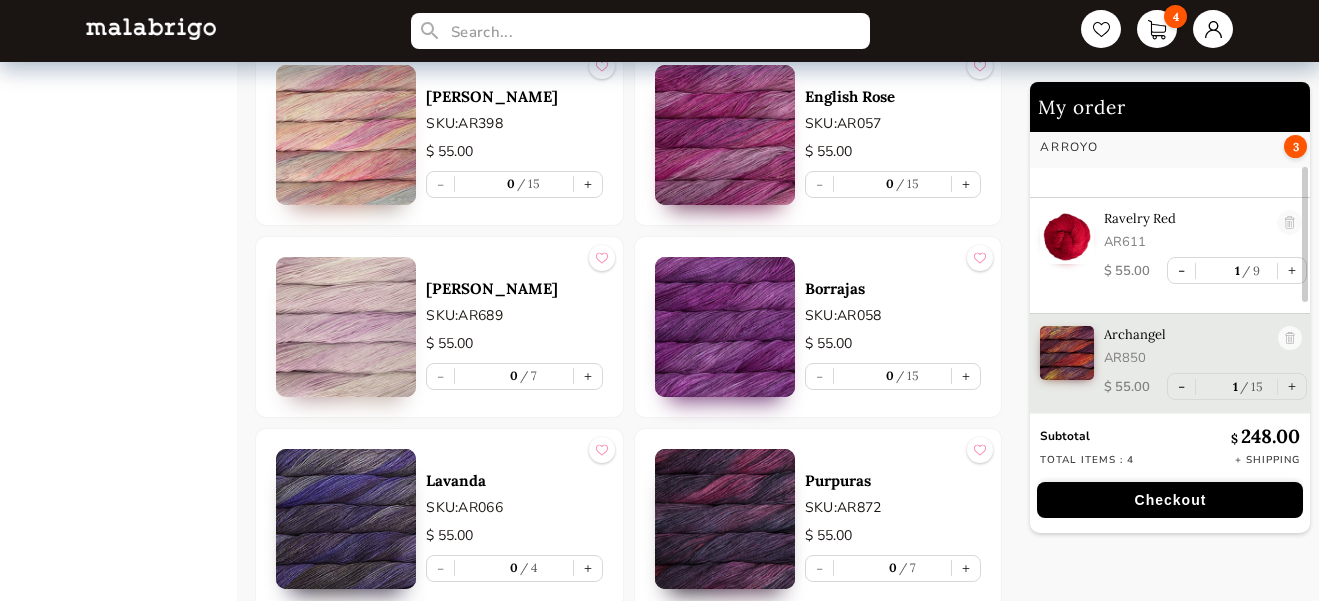scroll, scrollTop: 4504, scrollLeft: 0, axis: vertical 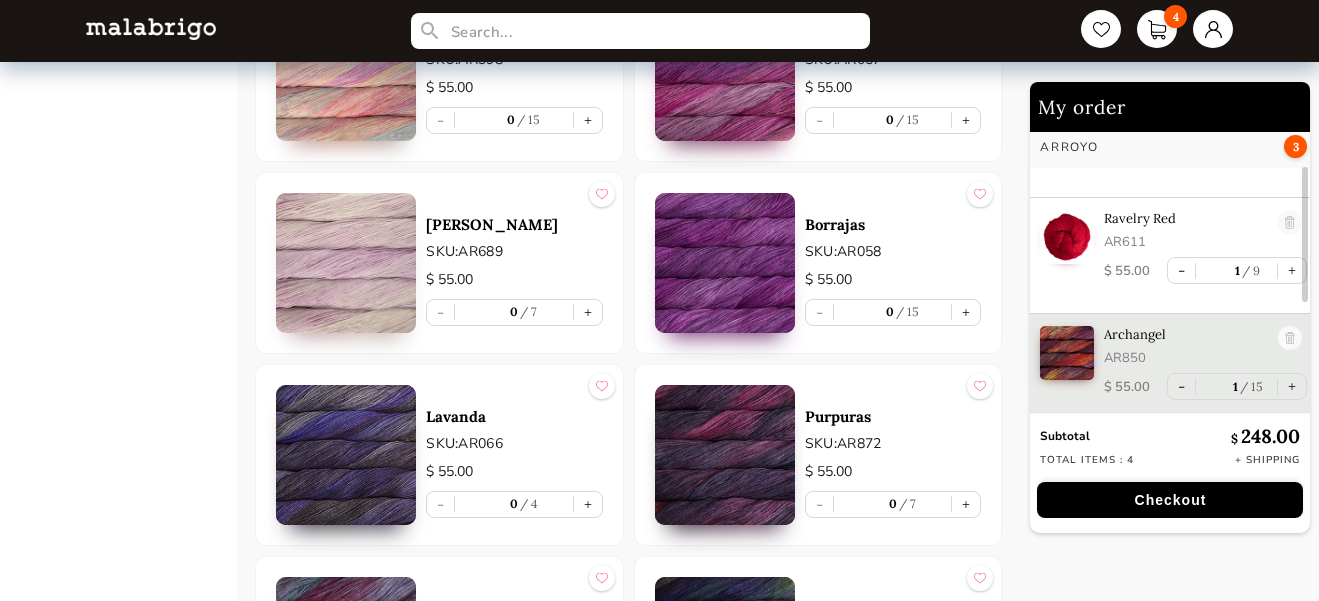click on "+" at bounding box center (588, 312) 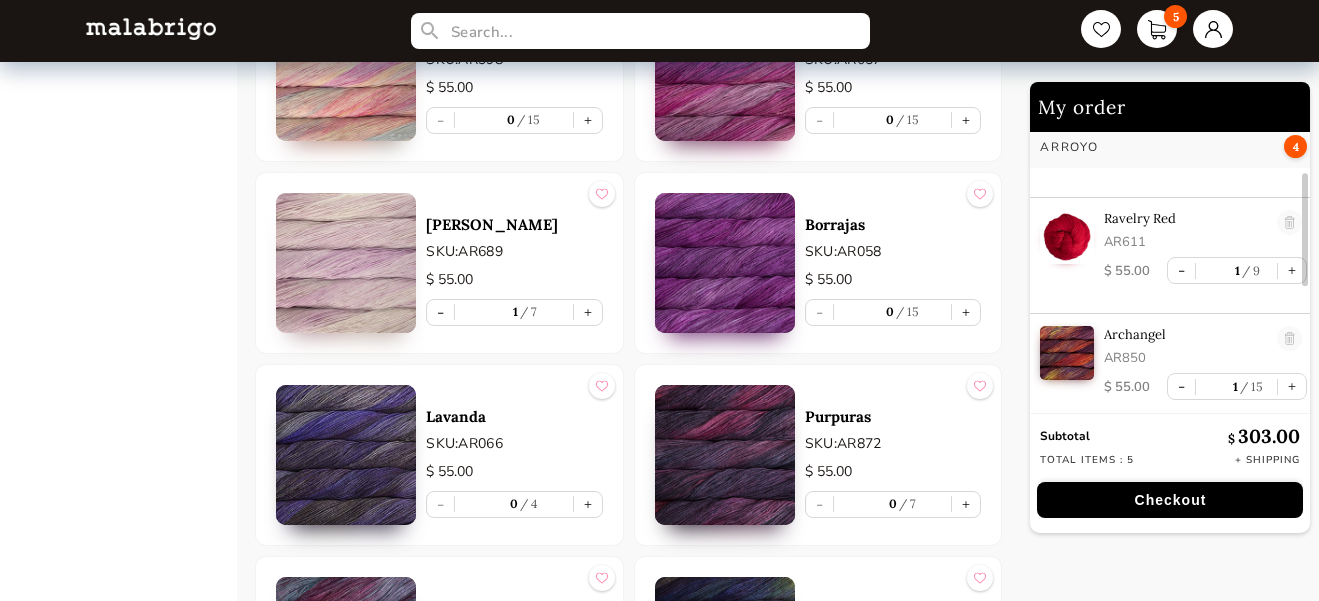 scroll, scrollTop: 202, scrollLeft: 0, axis: vertical 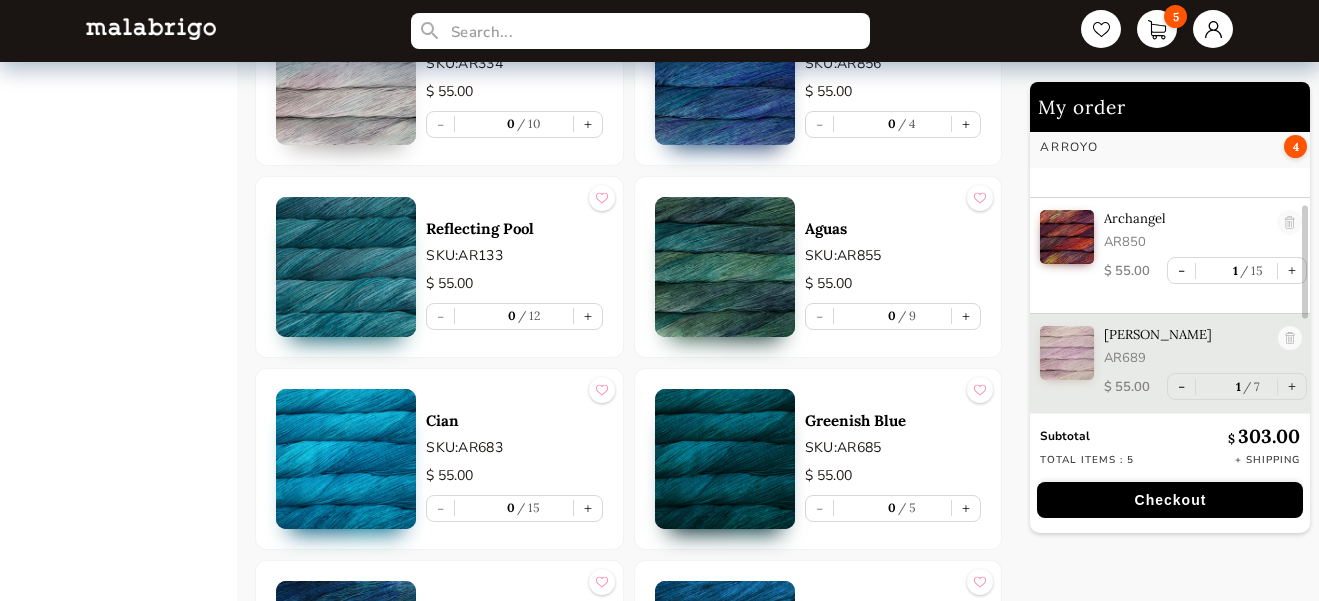 click on "+" at bounding box center (588, 316) 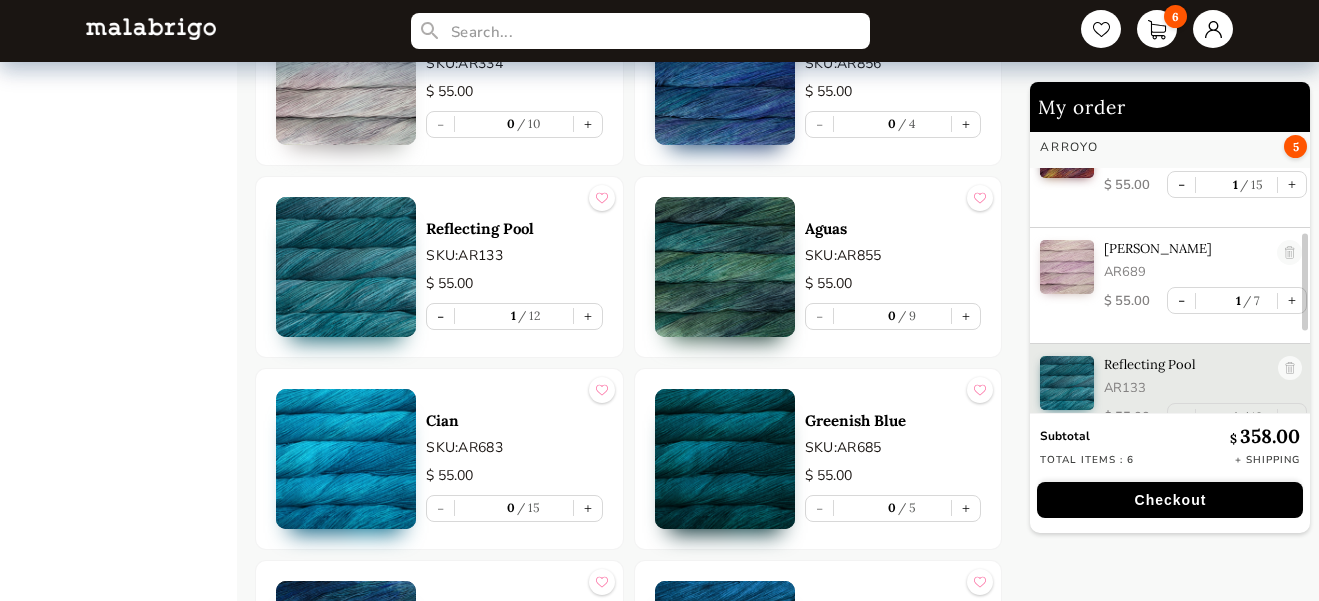 scroll, scrollTop: 318, scrollLeft: 0, axis: vertical 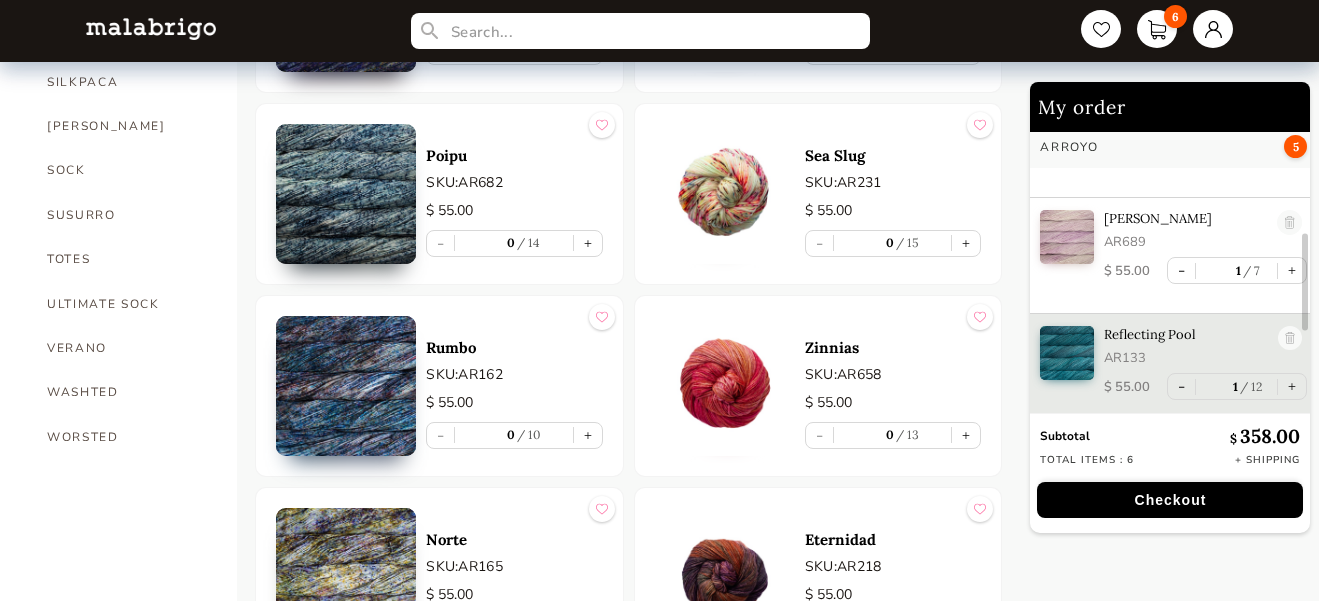 click on "WORSTED" at bounding box center [127, 437] 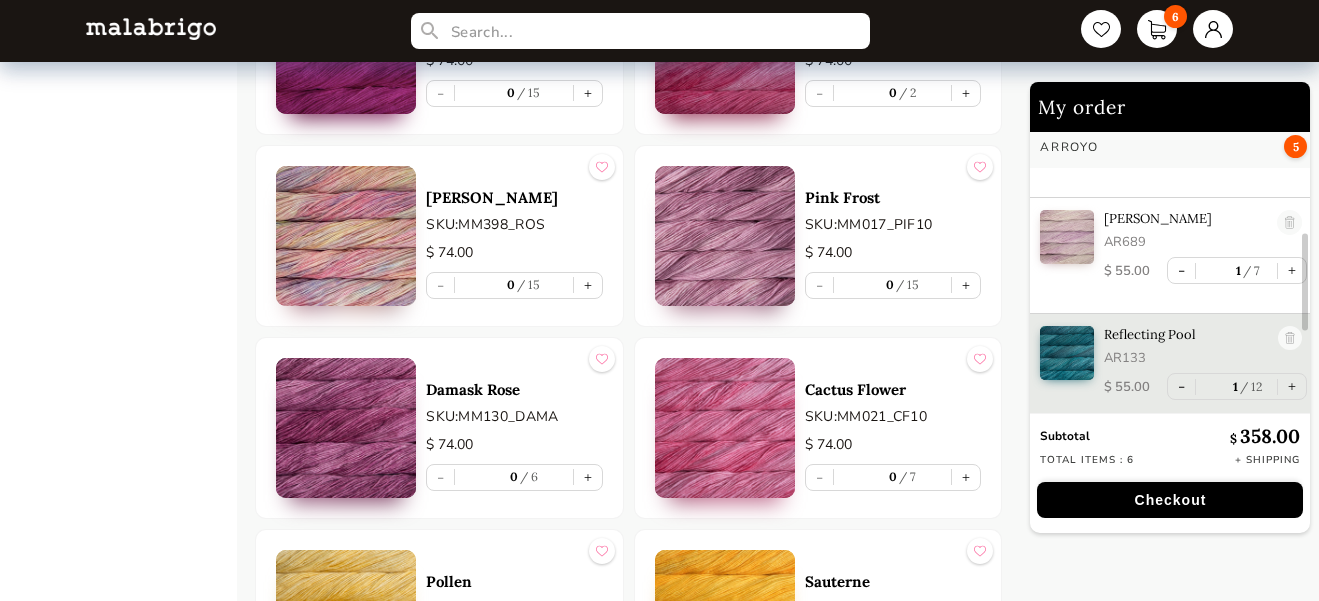 scroll, scrollTop: 2860, scrollLeft: 0, axis: vertical 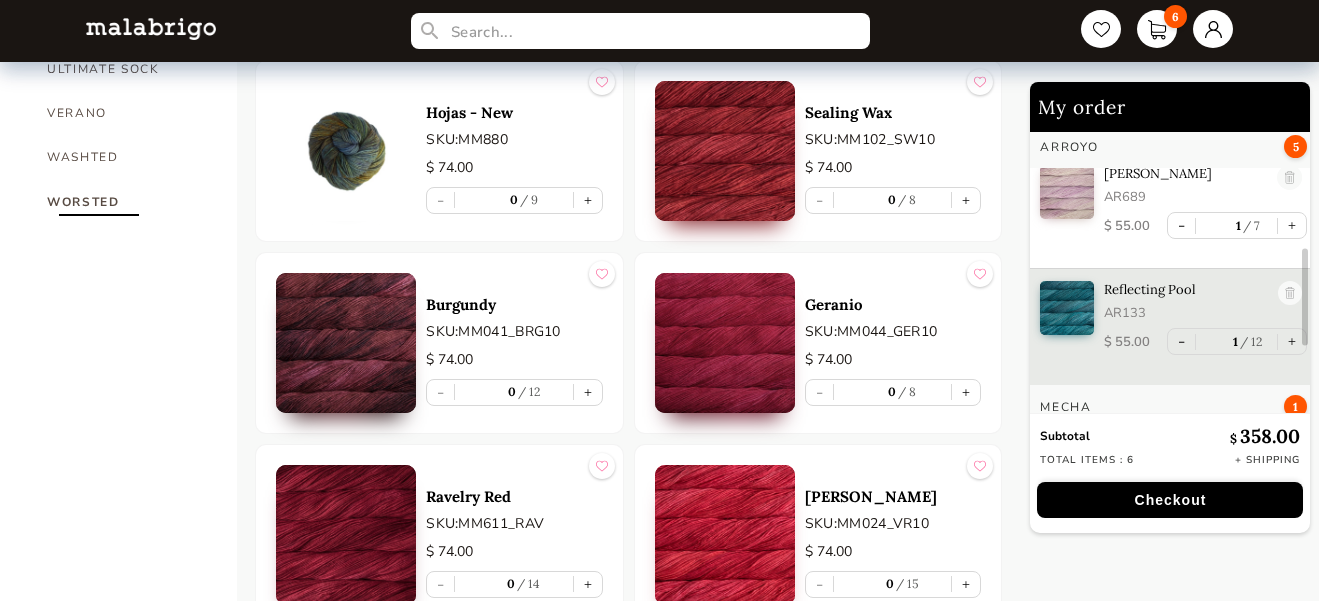 drag, startPoint x: 1302, startPoint y: 255, endPoint x: 1303, endPoint y: 270, distance: 15.033297 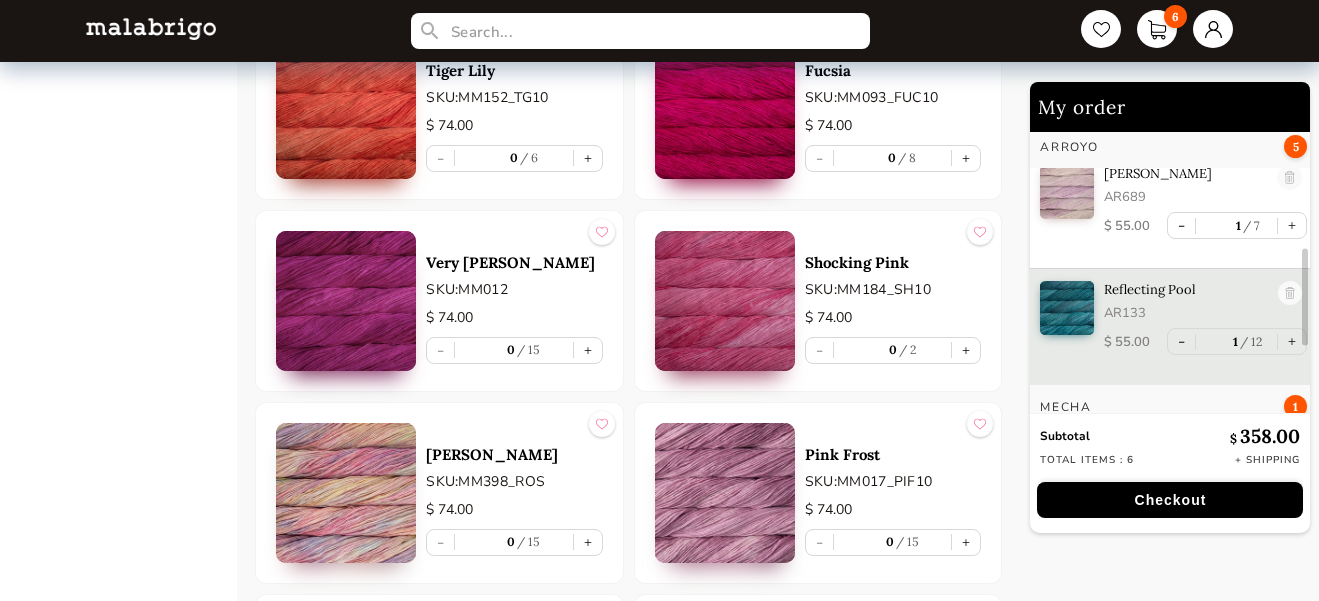 scroll, scrollTop: 2603, scrollLeft: 0, axis: vertical 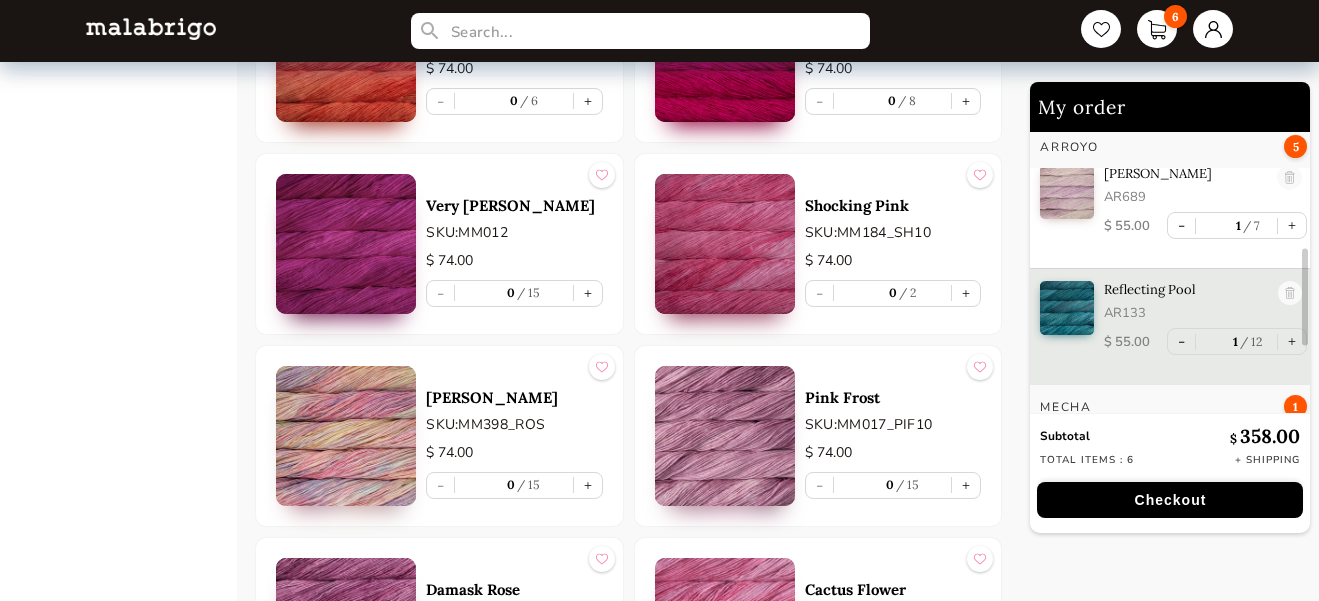 click on "+" at bounding box center (588, 485) 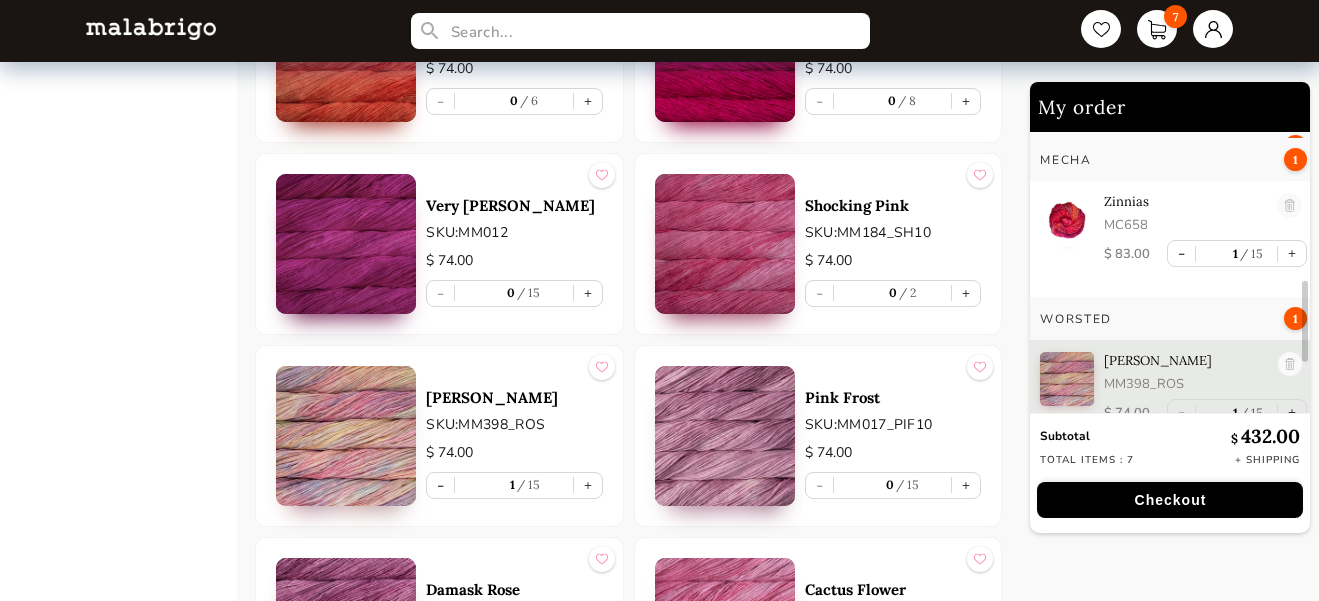 scroll, scrollTop: 636, scrollLeft: 0, axis: vertical 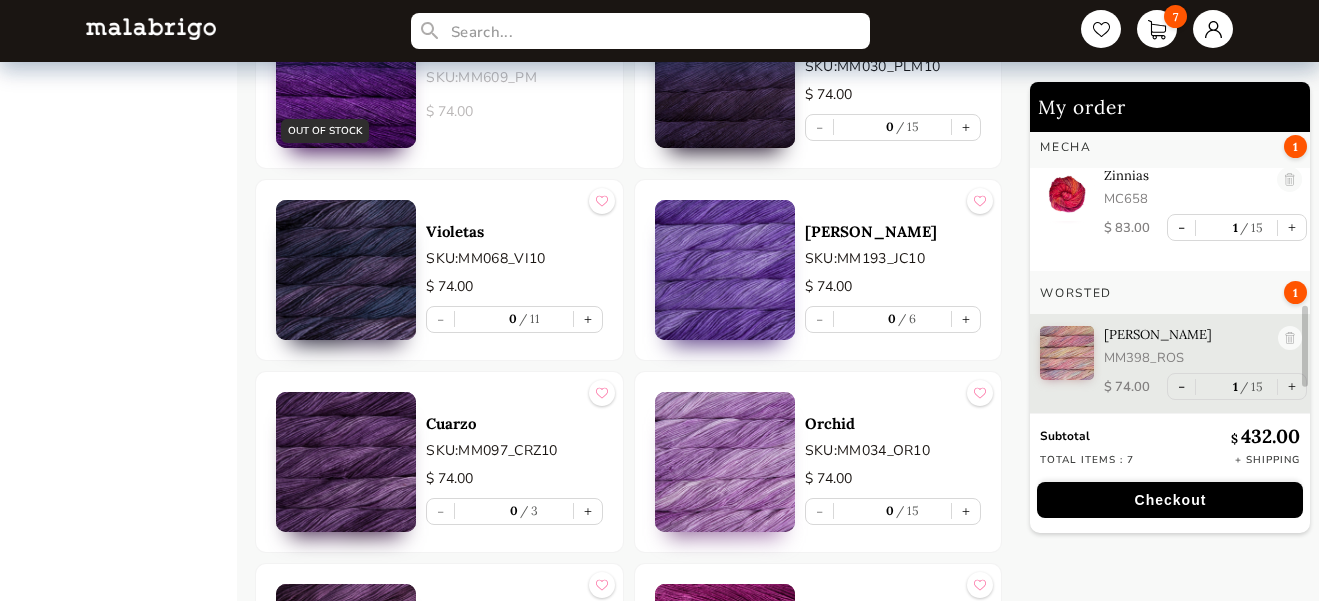 click on "+" at bounding box center (588, 511) 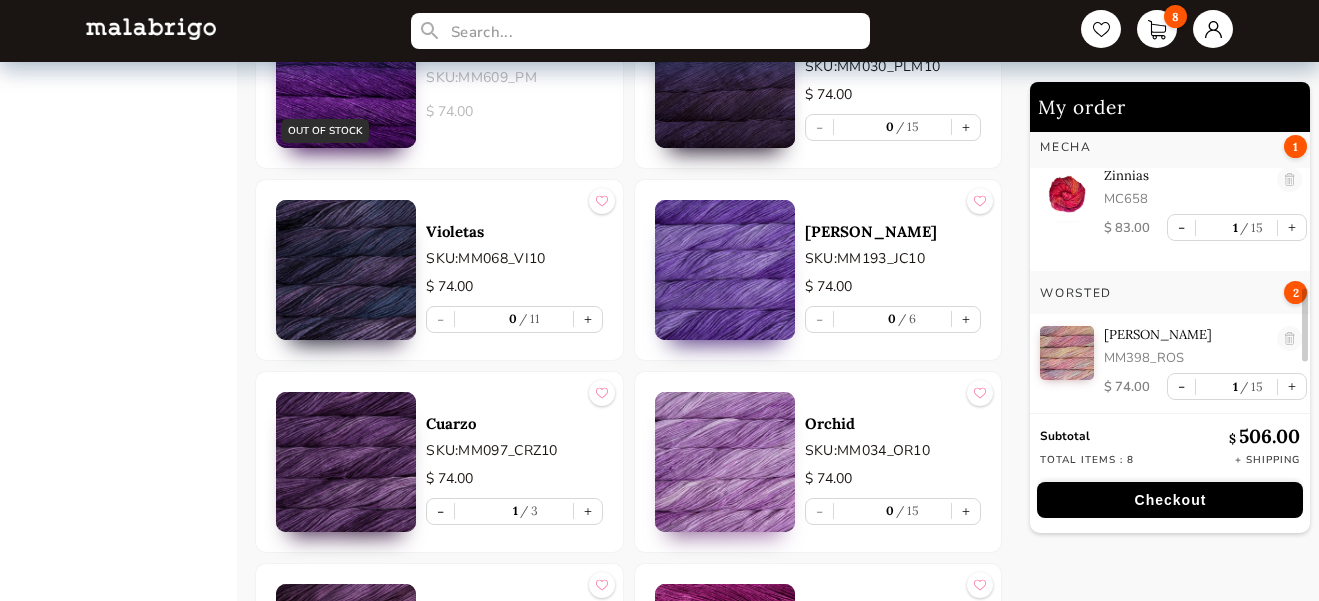 scroll, scrollTop: 752, scrollLeft: 0, axis: vertical 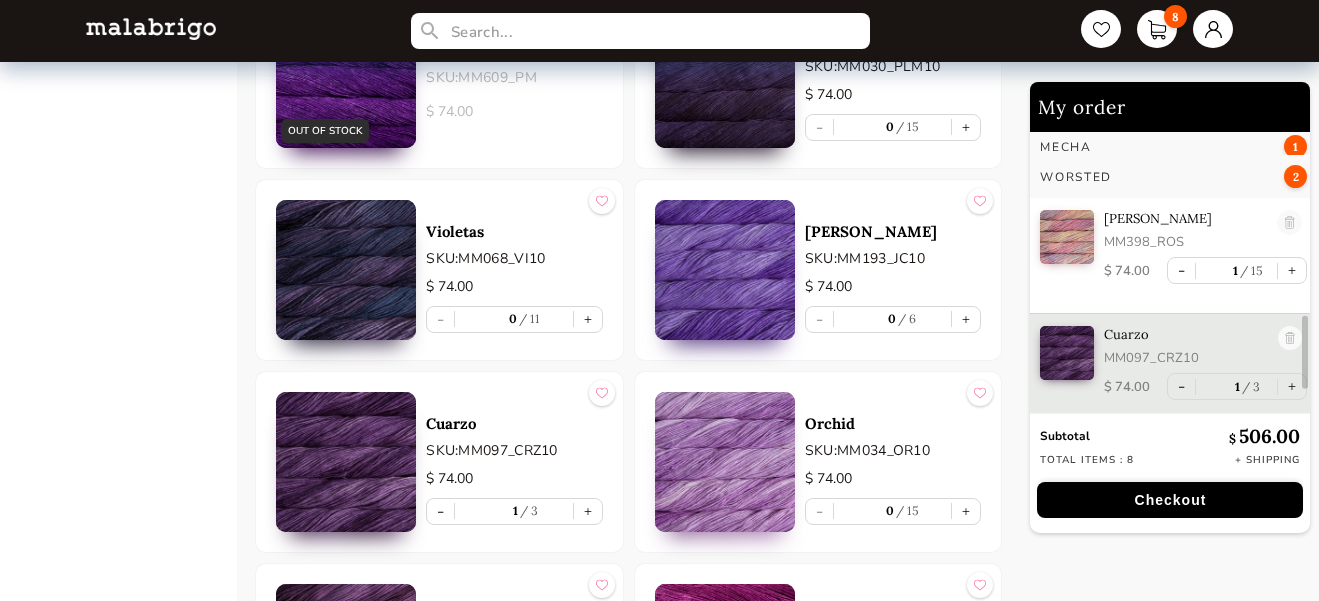 click on "Checkout" at bounding box center [1170, 500] 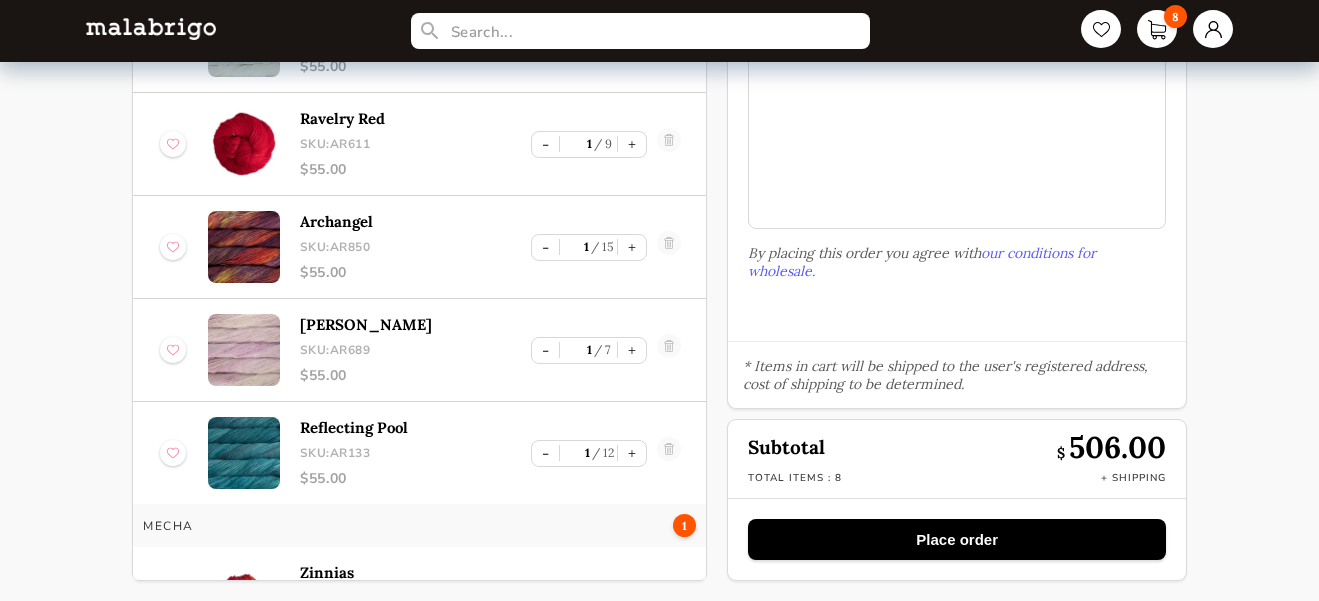 click on "Place order" at bounding box center (957, 539) 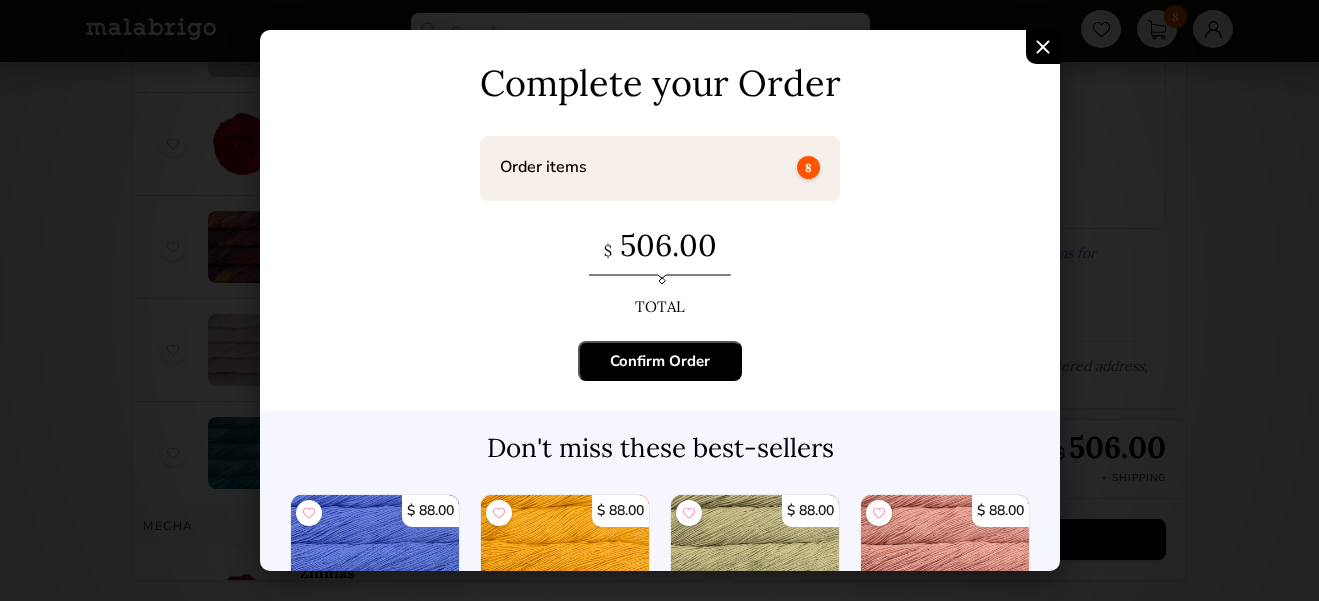 click on "Confirm Order" at bounding box center [660, 361] 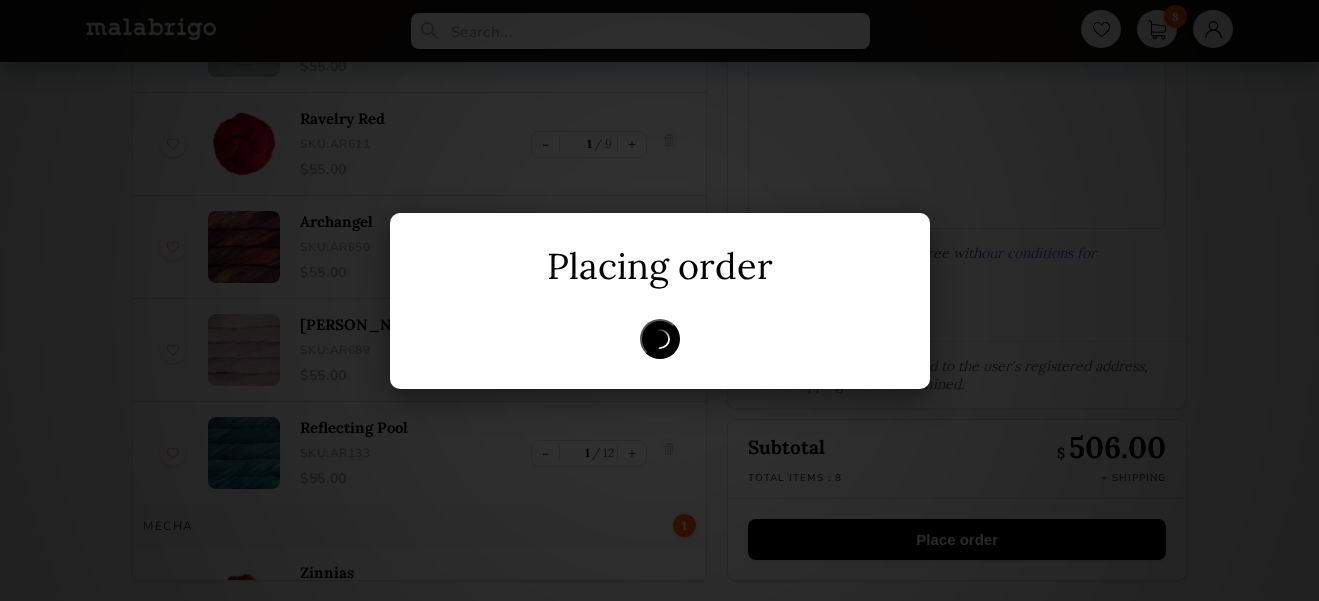 scroll, scrollTop: 9, scrollLeft: 0, axis: vertical 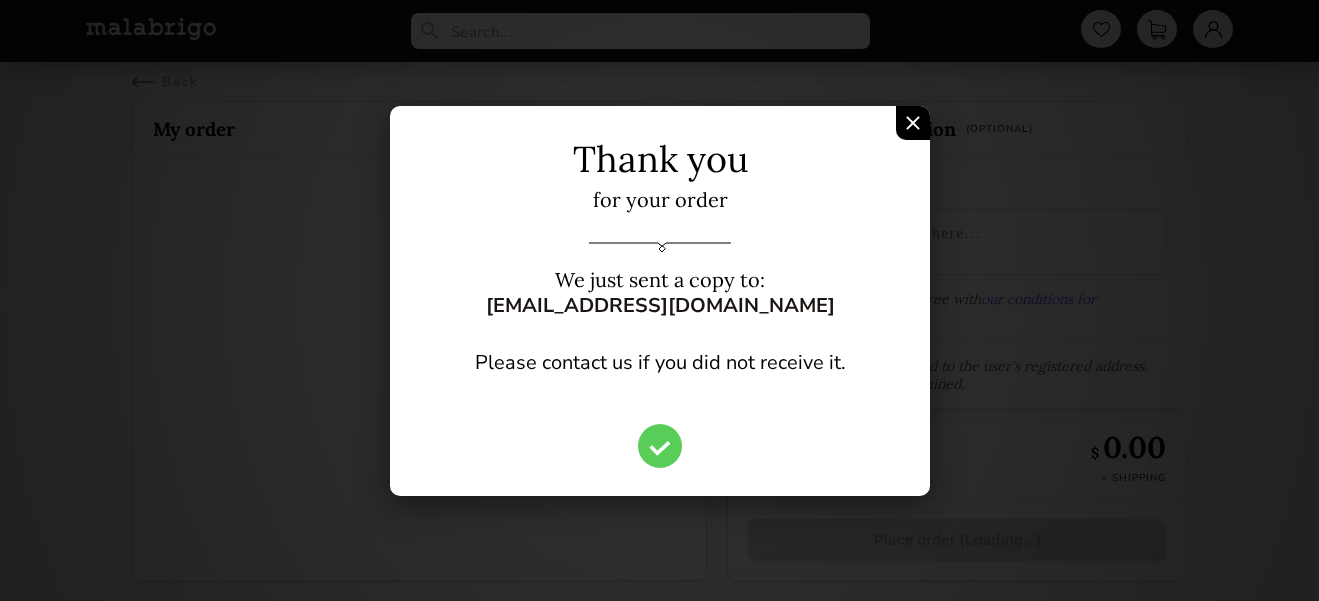 click at bounding box center [913, 123] 